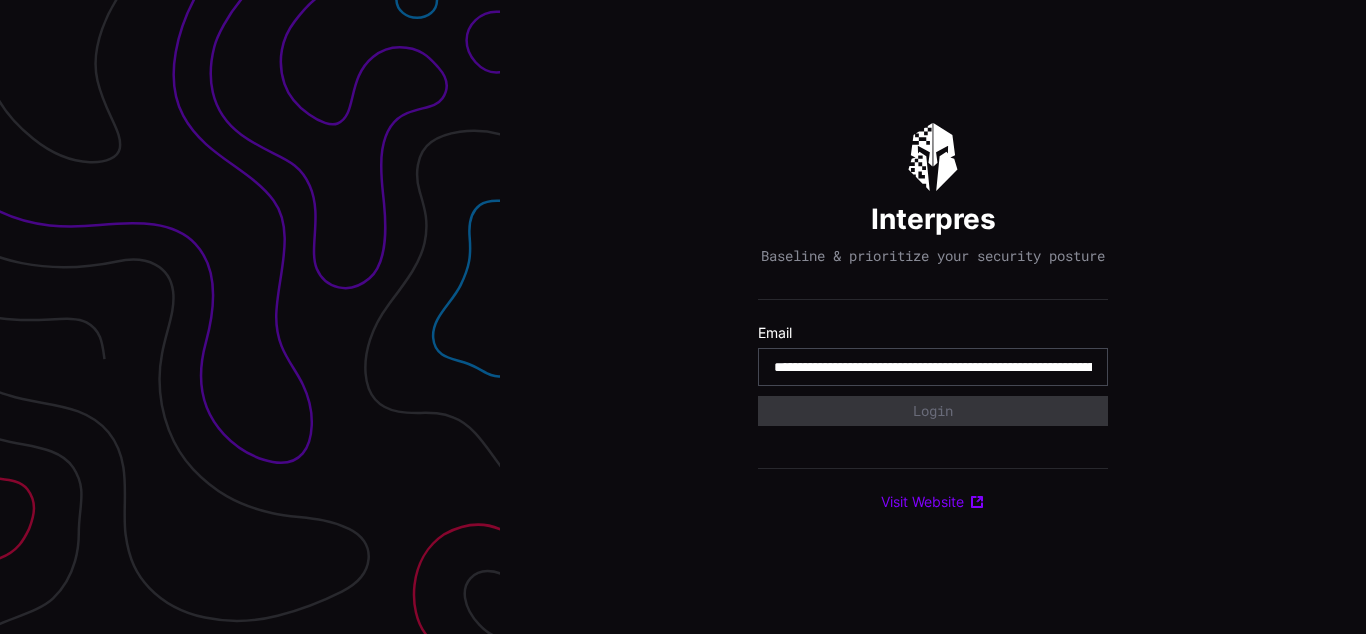 click on "**********" at bounding box center (933, 367) 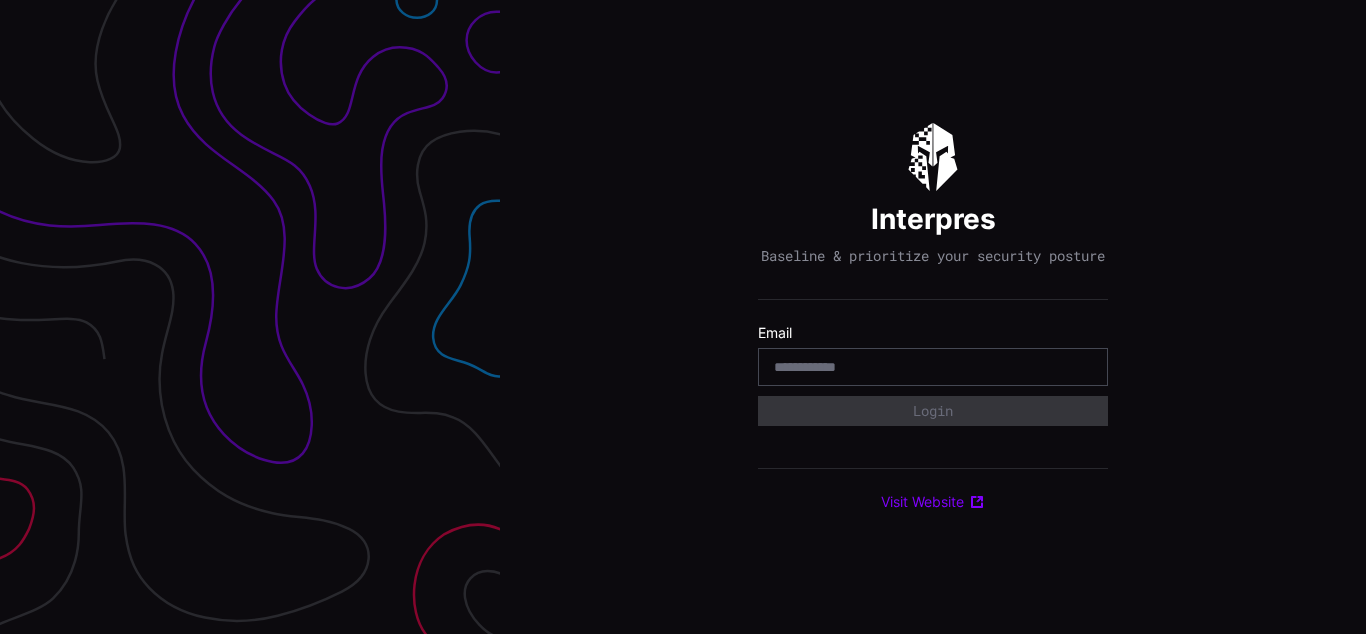 scroll, scrollTop: 0, scrollLeft: 0, axis: both 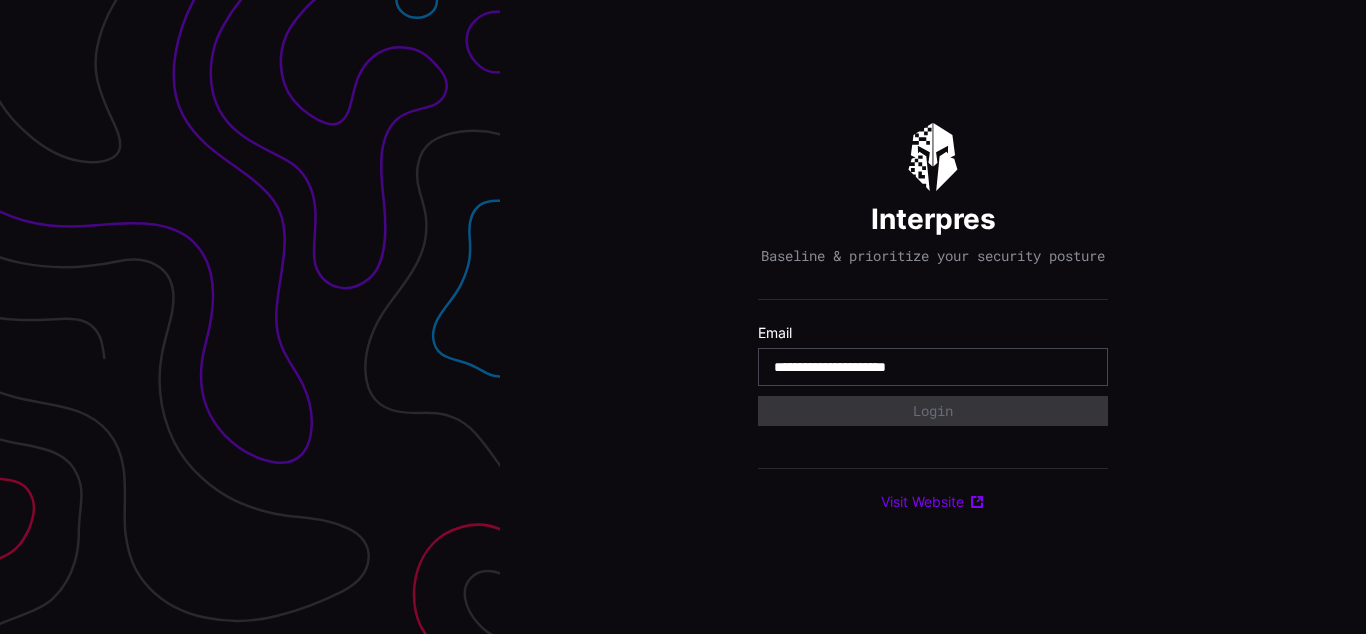 type on "**********" 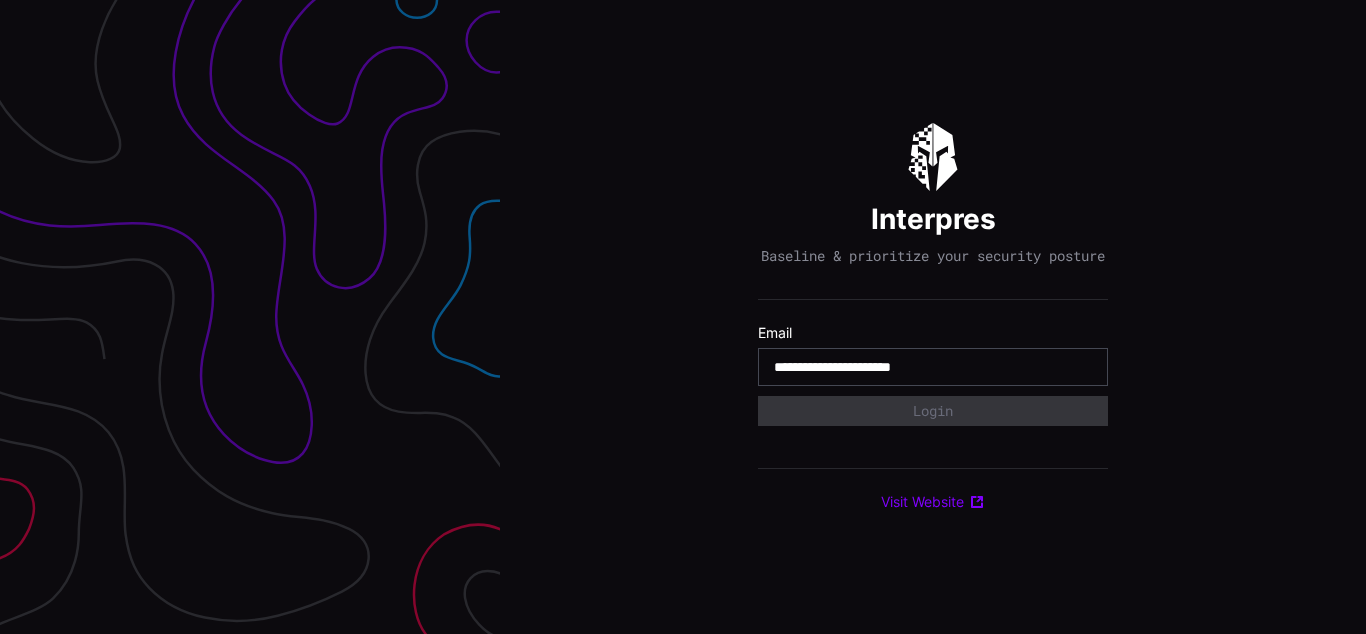 click on "**********" at bounding box center [933, 367] 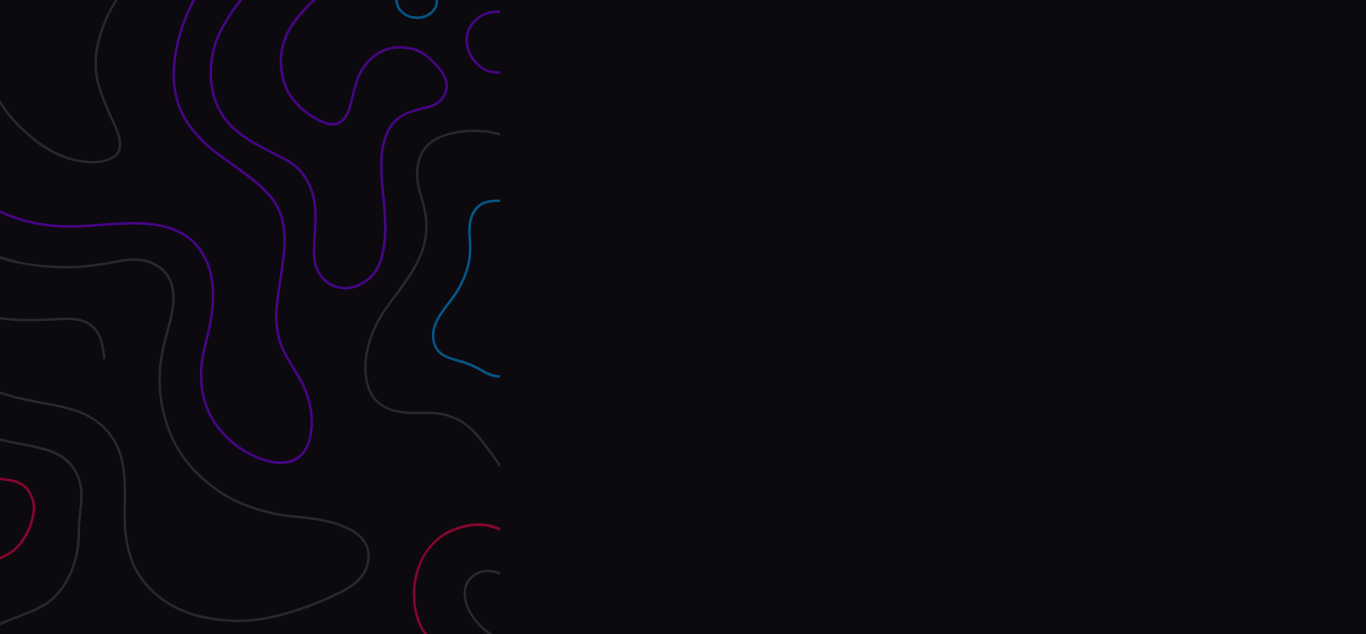 scroll, scrollTop: 0, scrollLeft: 0, axis: both 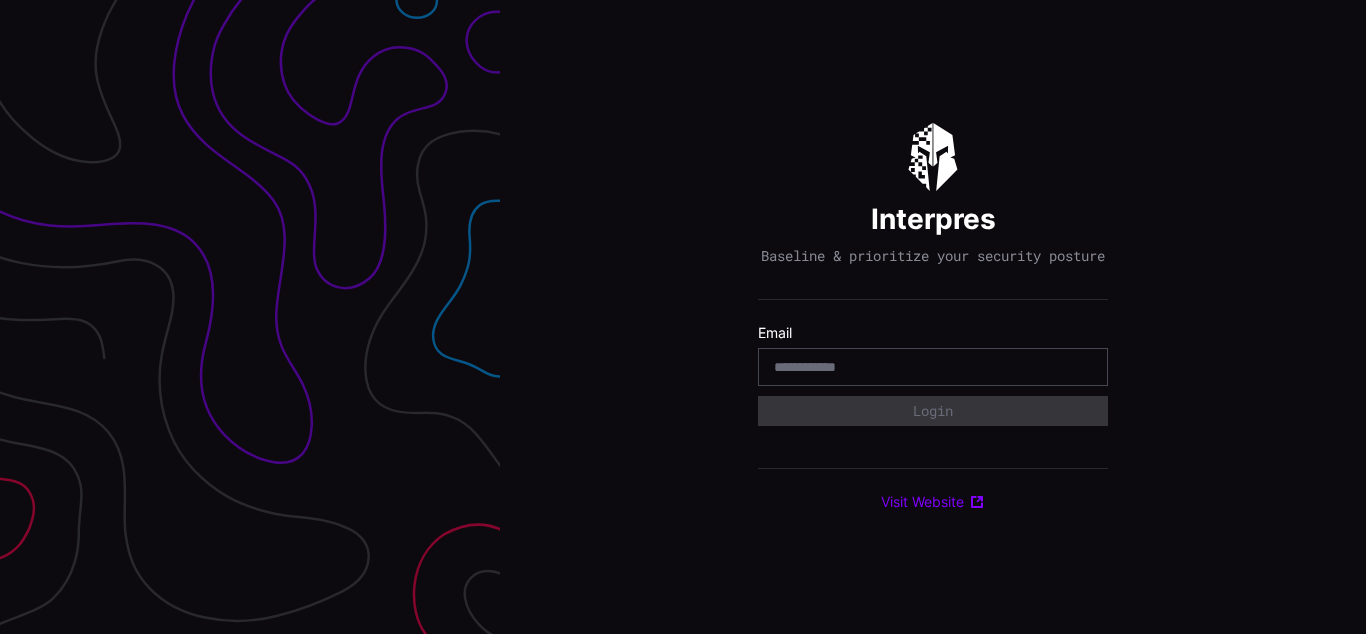 click on "Interpres Baseline & prioritize your security posture Email Login Visit Website" at bounding box center [933, 317] 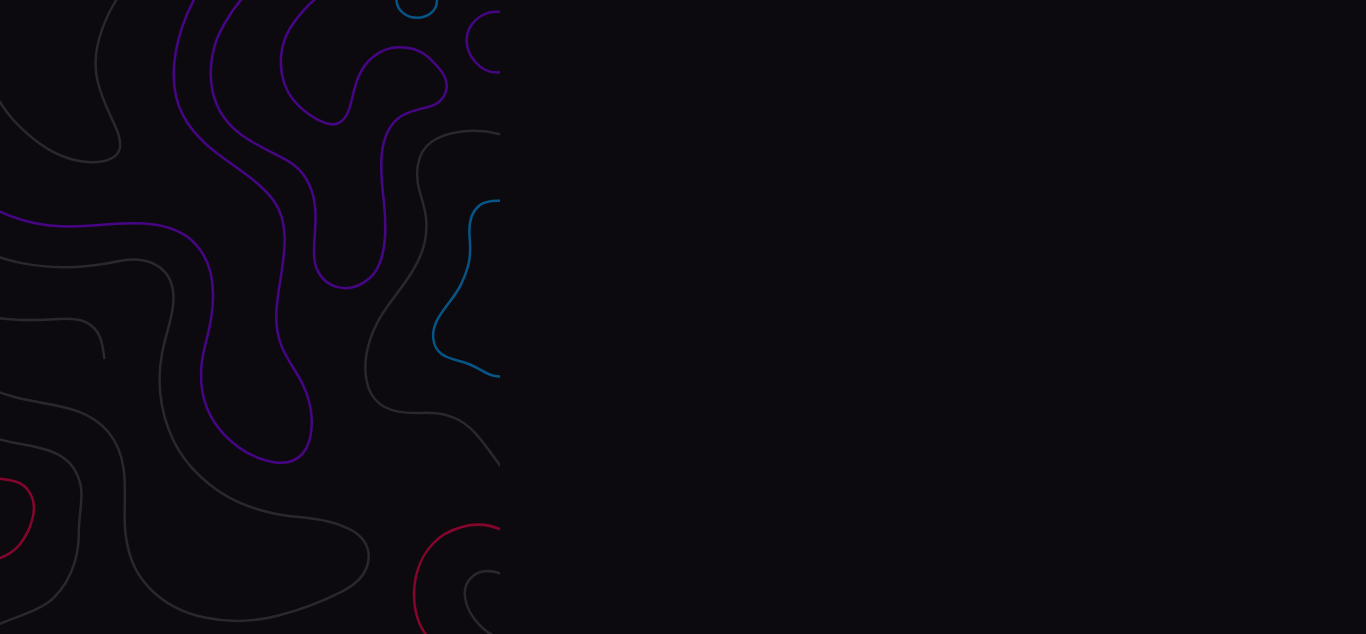 scroll, scrollTop: 0, scrollLeft: 0, axis: both 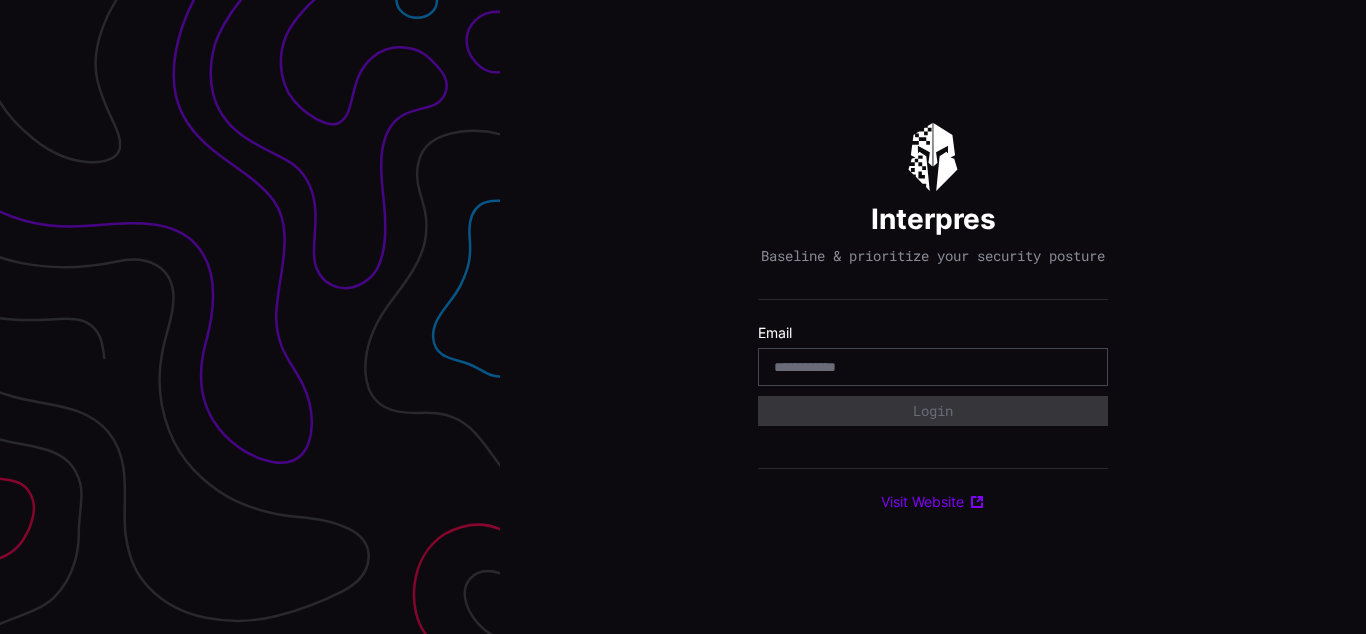 click on "Interpres Baseline & prioritize your security posture Email Login Visit Website" at bounding box center [933, 317] 